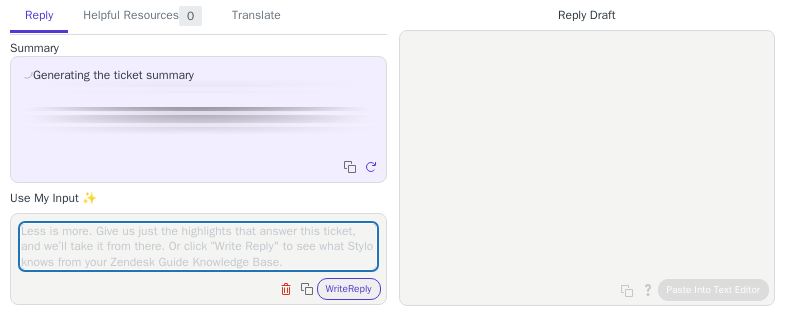 scroll, scrollTop: 0, scrollLeft: 0, axis: both 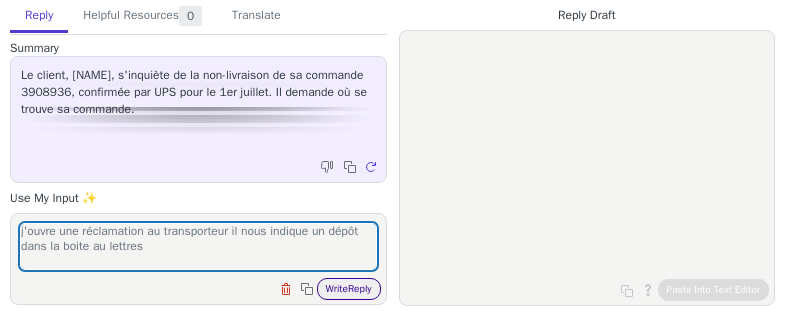 type on "j'ouvre une réclamation au transporteur il nous indique un dépôt dans la boite au lettres" 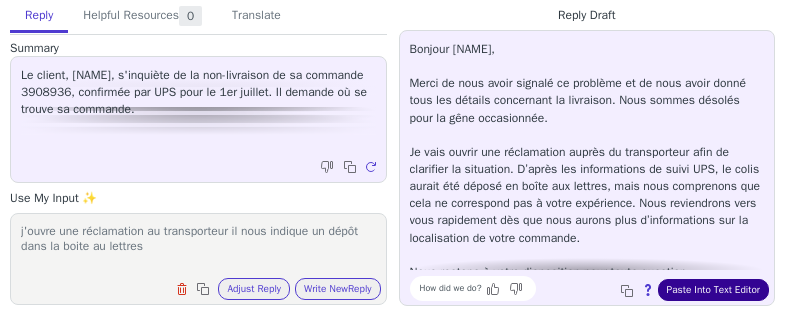 click on "Paste Into Text Editor" at bounding box center [713, 290] 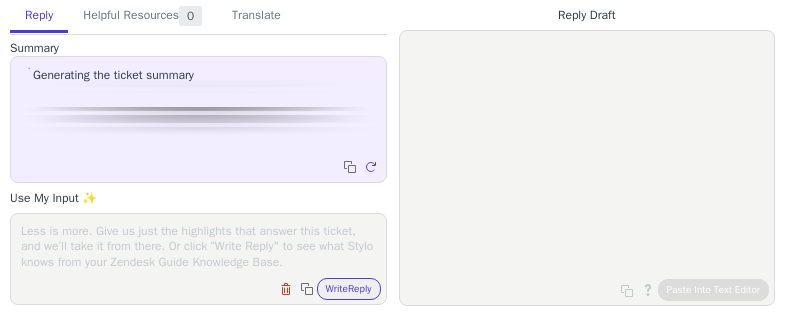 scroll, scrollTop: 0, scrollLeft: 0, axis: both 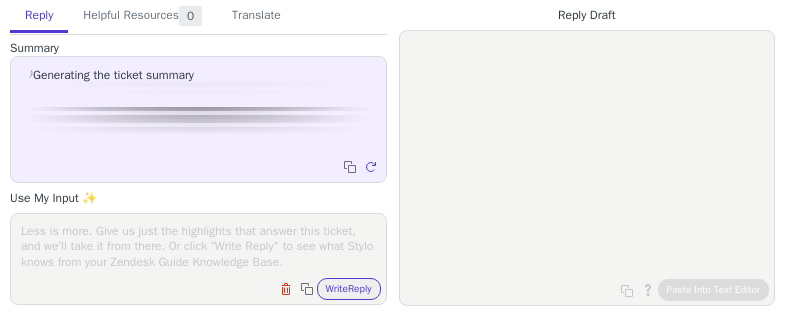 click at bounding box center (198, 246) 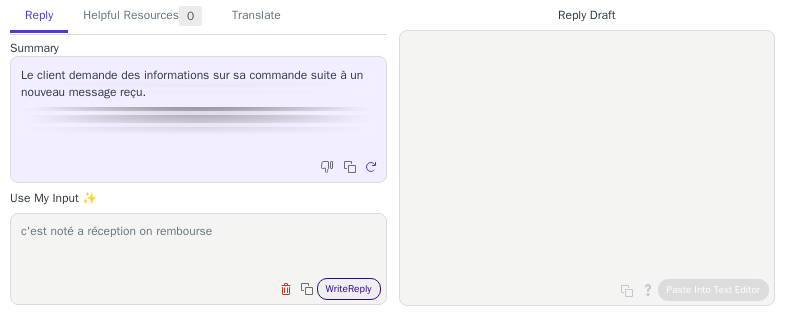 click on "Write  Reply" at bounding box center [349, 289] 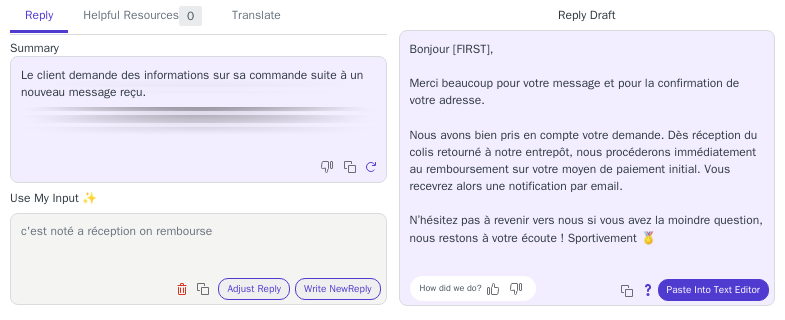 click on "c'est noté a réception on rembourse" at bounding box center (198, 246) 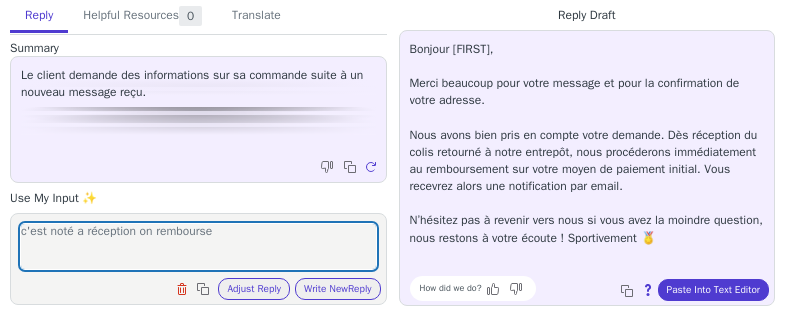 click on "c'est noté a réception on rembourse Clear field Copy to clipboard Adjust Reply Use input to adjust reply draft Write New  Reply" at bounding box center (198, 259) 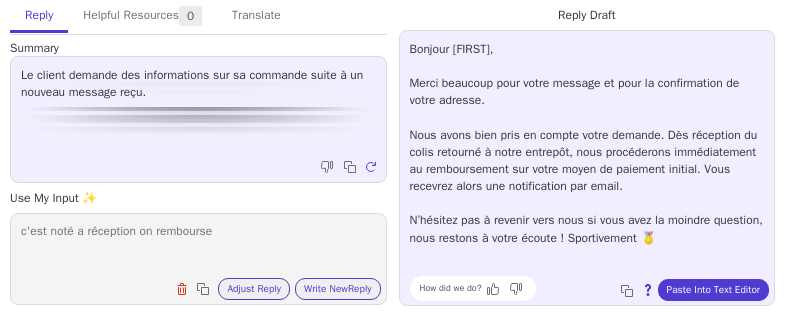 drag, startPoint x: 235, startPoint y: 220, endPoint x: 93, endPoint y: 215, distance: 142.088 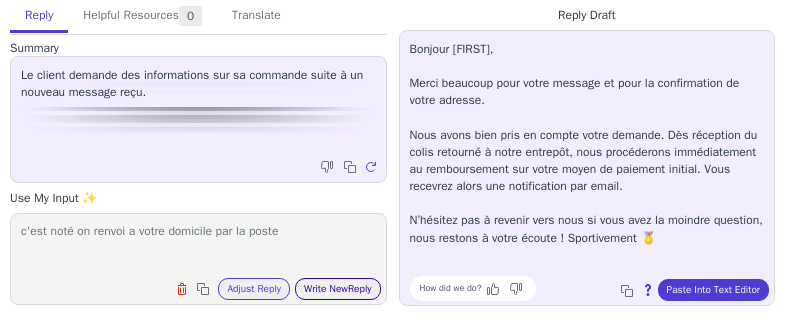 type on "c'est noté on renvoi a votre domicile par la poste" 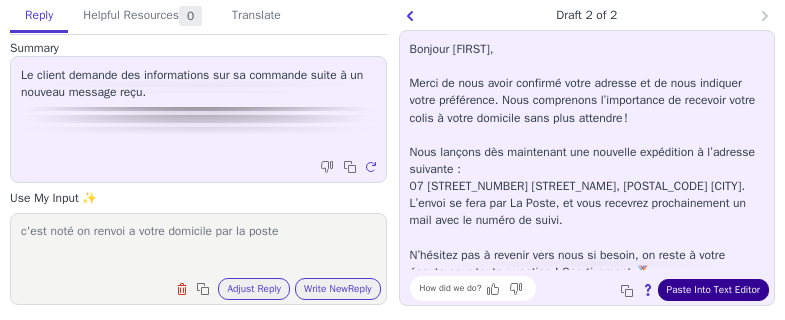 click on "Paste Into Text Editor" at bounding box center (713, 290) 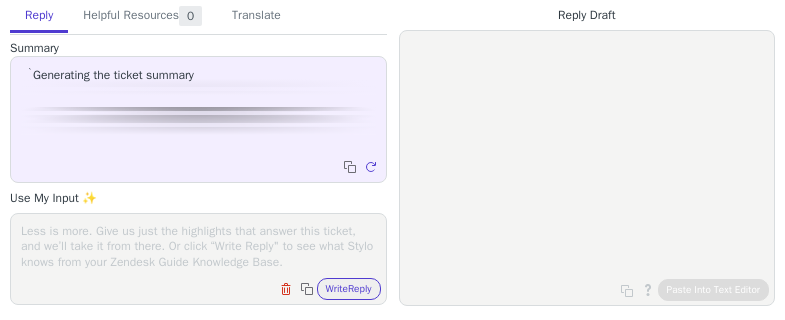 scroll, scrollTop: 0, scrollLeft: 0, axis: both 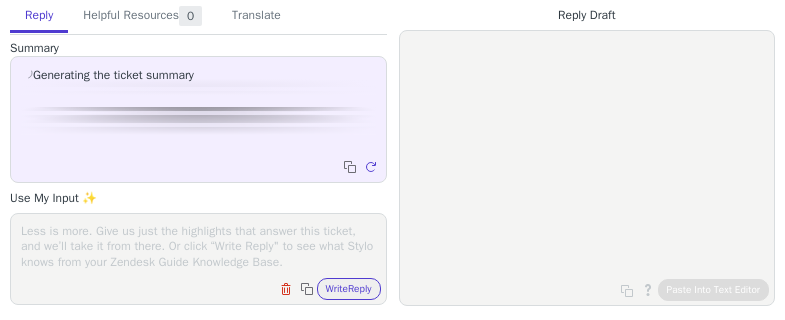 click at bounding box center (198, 246) 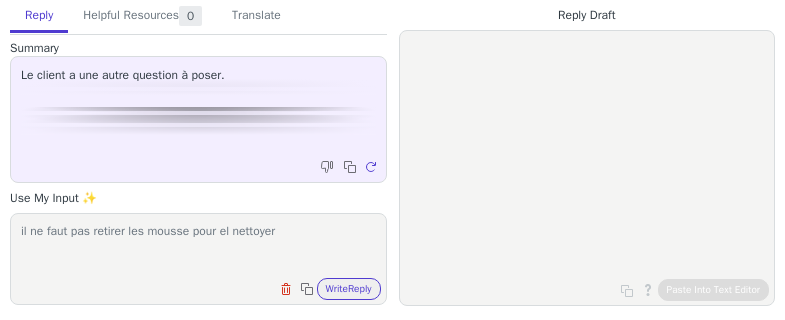click on "il ne faut pas retirer les mousse pour el nettoyer" at bounding box center [198, 246] 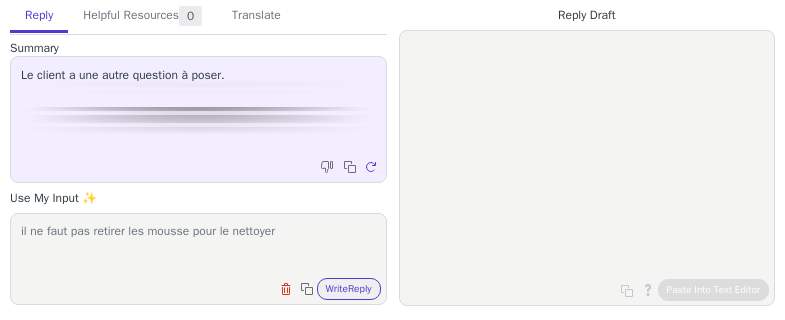 click on "il ne faut pas retirer les mousse pour le nettoyer" at bounding box center [198, 246] 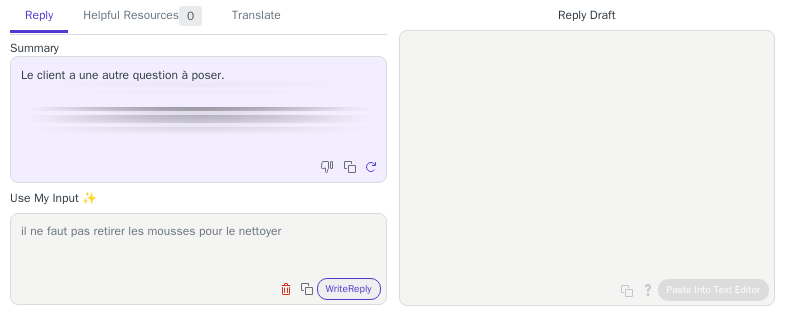 click on "il ne faut pas retirer les mousses pour le nettoyer" at bounding box center [198, 246] 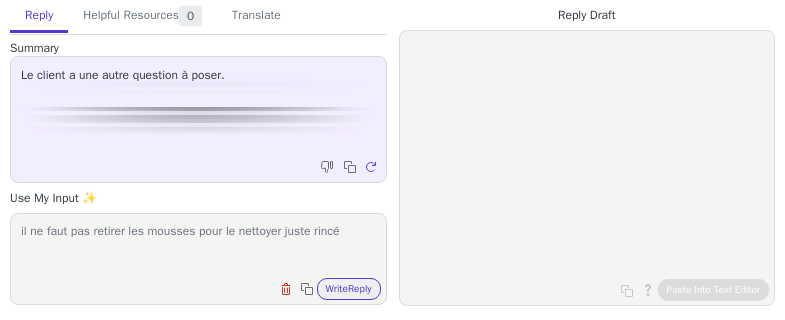 click on "il ne faut pas retirer les mousses pour le nettoyer juste rincé" at bounding box center (198, 246) 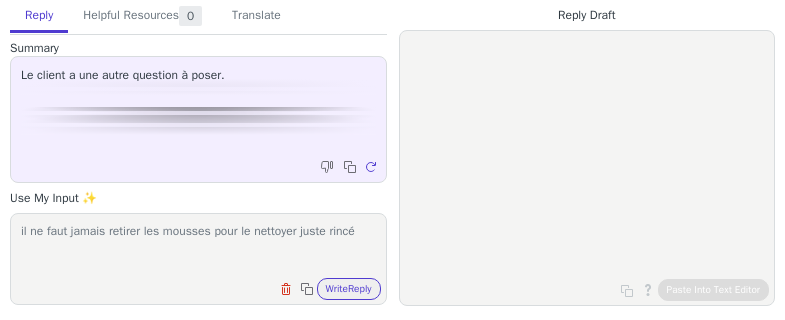 click on "il ne faut jamais retirer les mousses pour le nettoyer juste rincé" at bounding box center [198, 246] 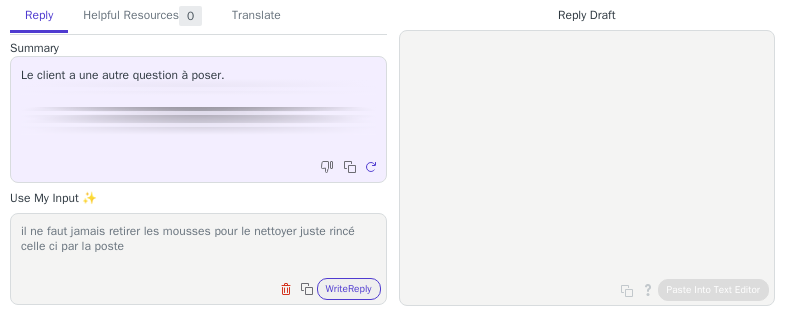 click on "il ne faut jamais retirer les mousses pour le nettoyer juste rincé celle ci par la poste" at bounding box center [198, 246] 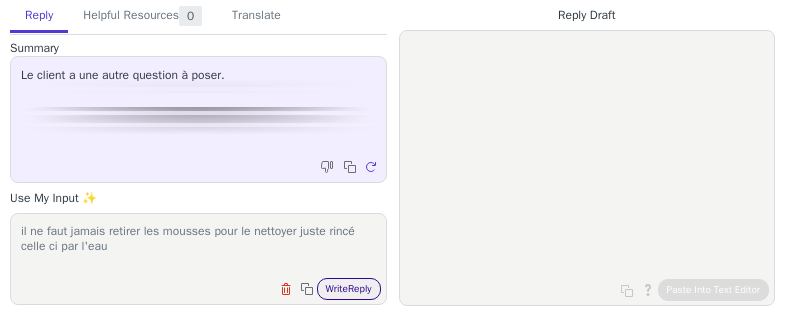 type on "il ne faut jamais retirer les mousses pour le nettoyer juste rincé celle ci par l'eau" 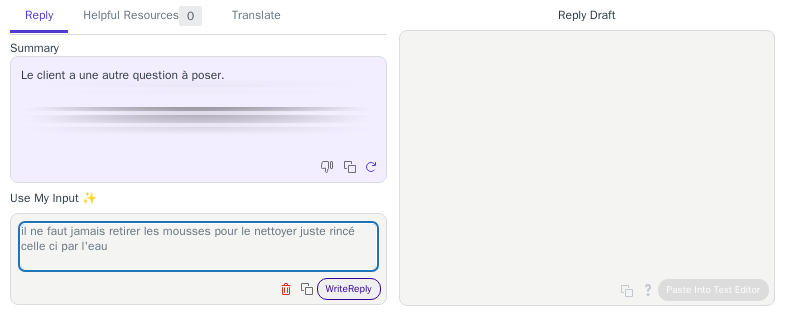 click on "Write  Reply" at bounding box center (349, 289) 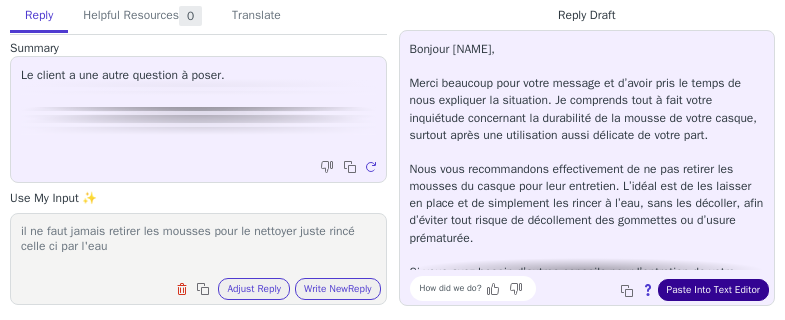 click on "Paste Into Text Editor" at bounding box center [713, 290] 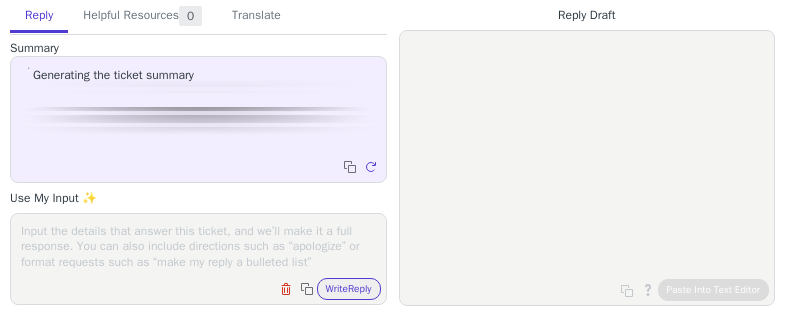 scroll, scrollTop: 0, scrollLeft: 0, axis: both 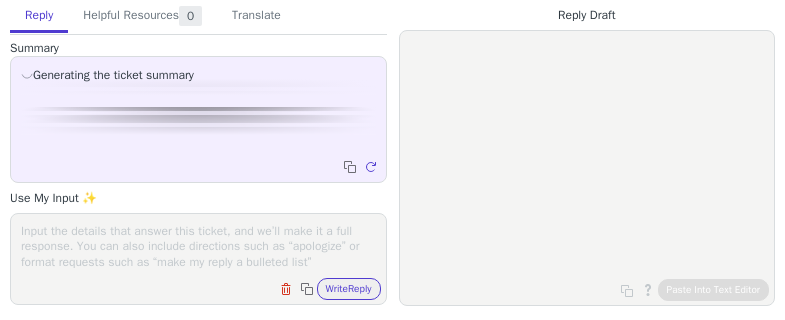 click on "Clear field Copy to clipboard Write  Reply" at bounding box center (198, 259) 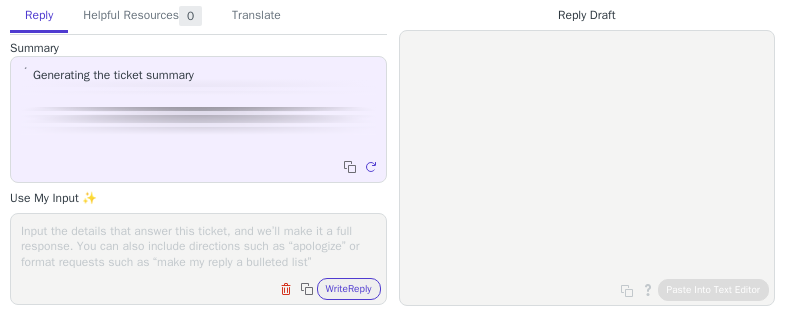 click at bounding box center (198, 246) 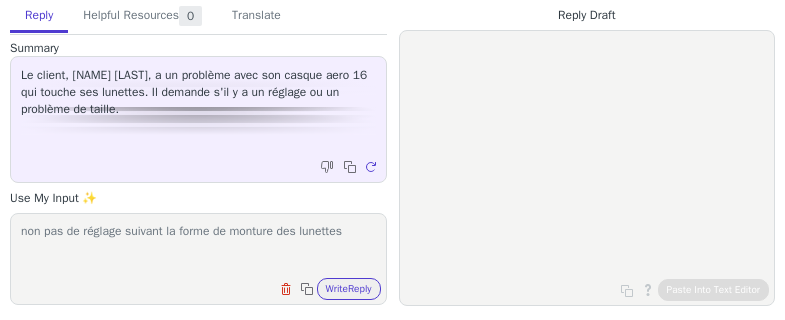 click on "non pas de réglage suivant la forme de monture des lunettes" at bounding box center (198, 246) 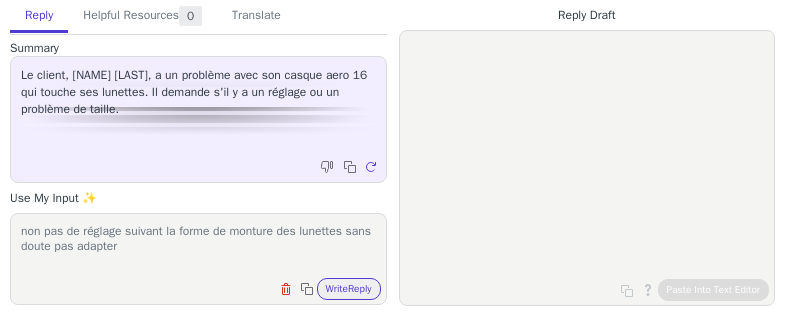 click on "non pas de réglage suivant la forme de monture des lunettes sans doute pas adapter" at bounding box center (198, 246) 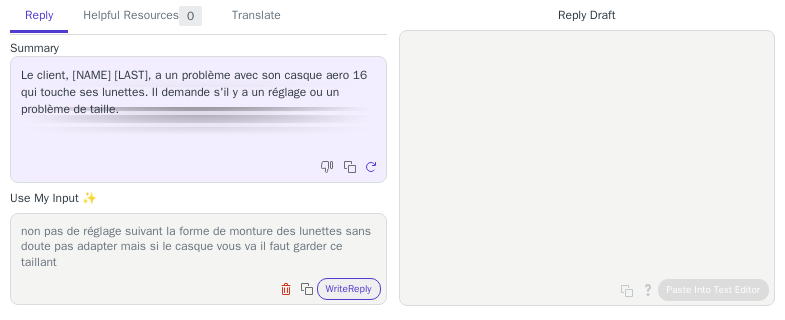 scroll, scrollTop: 1, scrollLeft: 0, axis: vertical 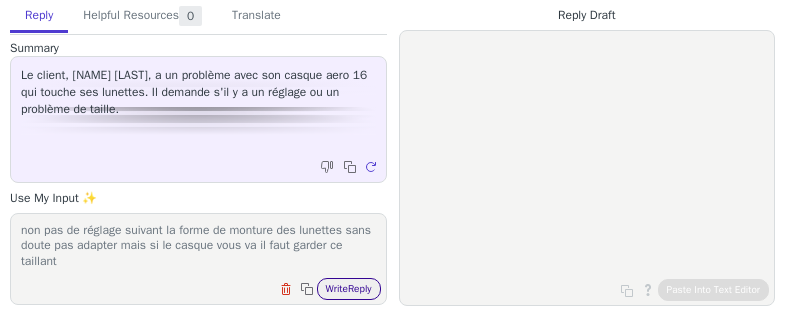 type on "non pas de réglage suivant la forme de monture des lunettes sans doute pas adapter mais si le casque vous va il faut garder ce taillant" 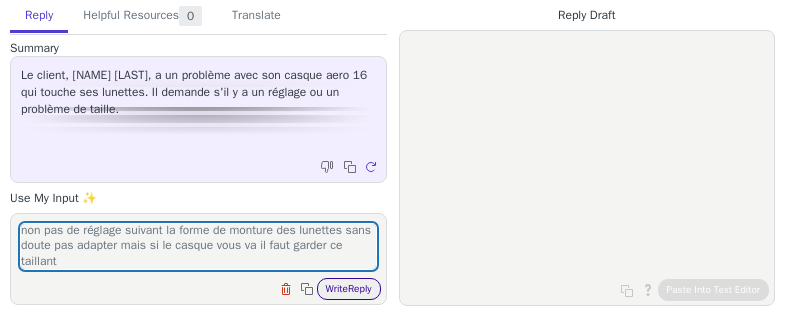 click on "Write  Reply" at bounding box center (349, 289) 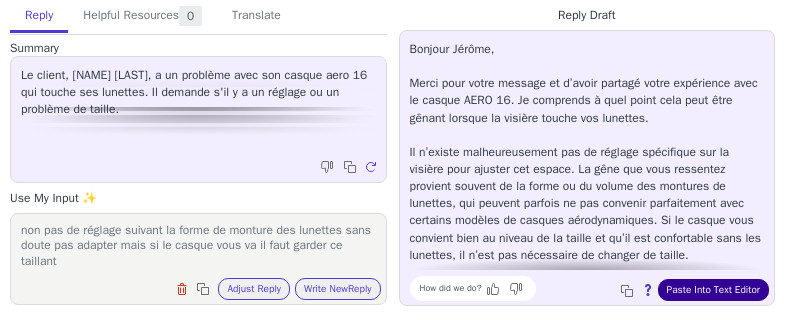 click on "Paste Into Text Editor" at bounding box center (713, 290) 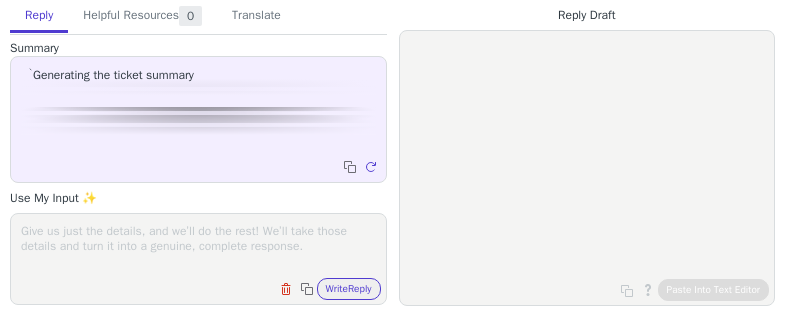 scroll, scrollTop: 0, scrollLeft: 0, axis: both 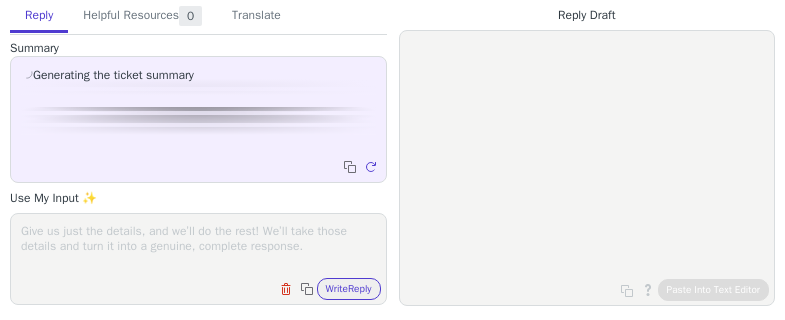 click at bounding box center [198, 246] 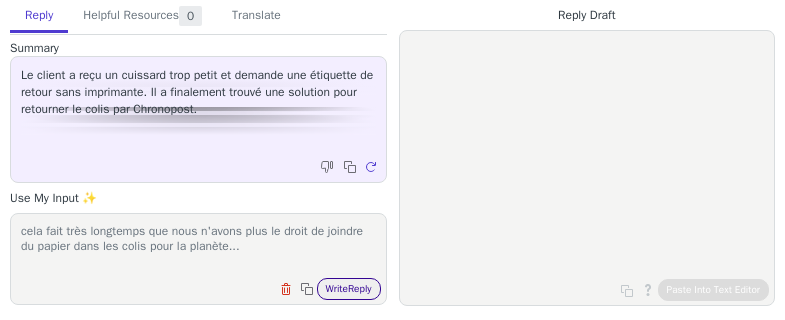 type on "cela fait très longtemps que nous n'avons plus le droit de joindre du papier dans les colis pour la planète..." 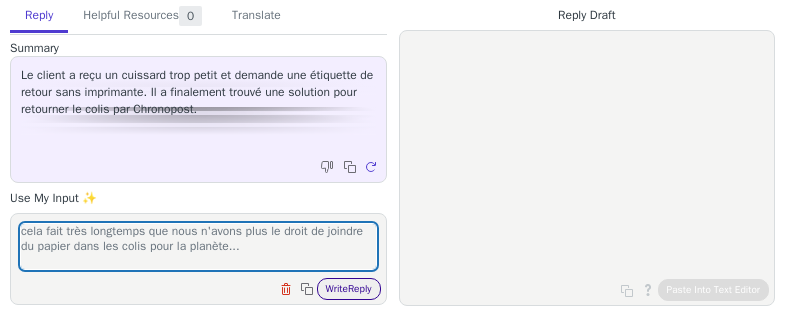click on "Write  Reply" at bounding box center [349, 289] 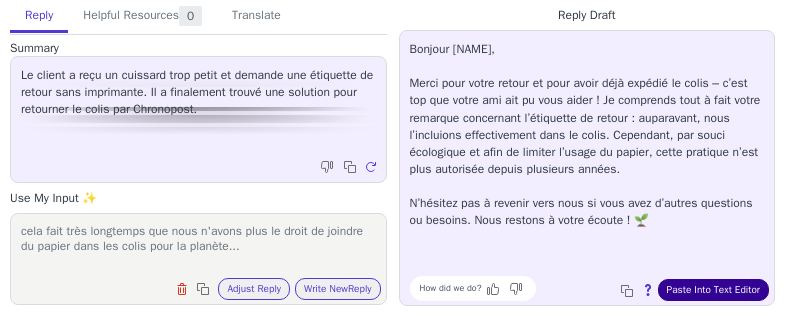 click on "Paste Into Text Editor" at bounding box center (713, 290) 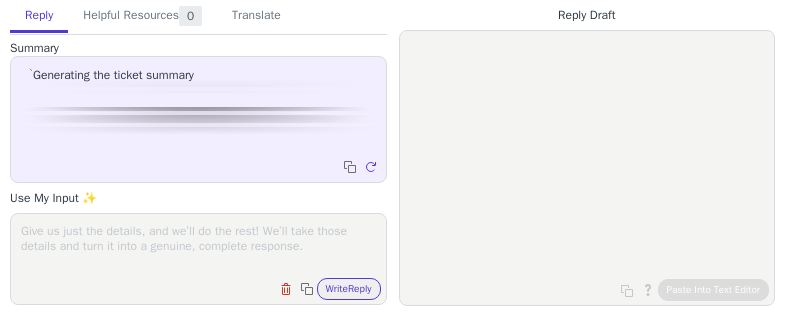 scroll, scrollTop: 0, scrollLeft: 0, axis: both 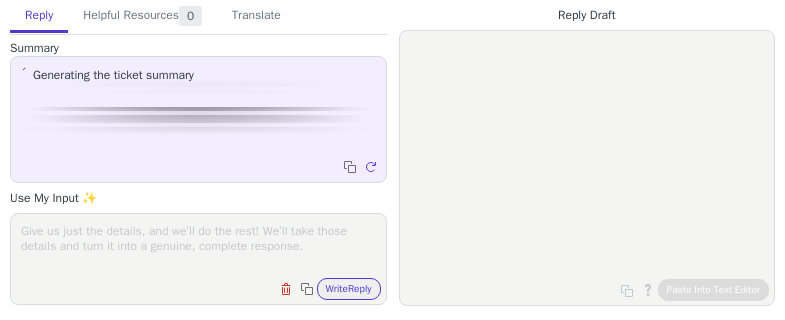 click at bounding box center (198, 246) 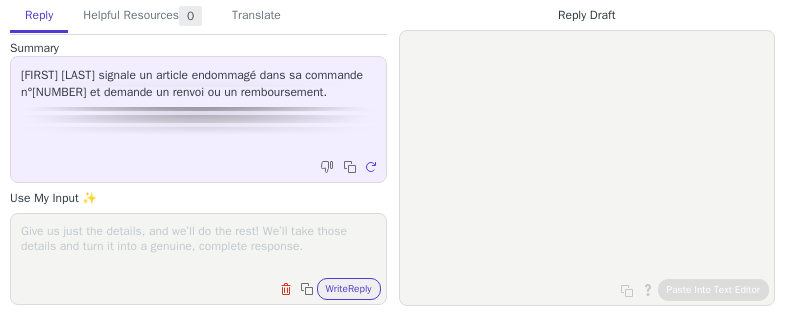 click at bounding box center [198, 246] 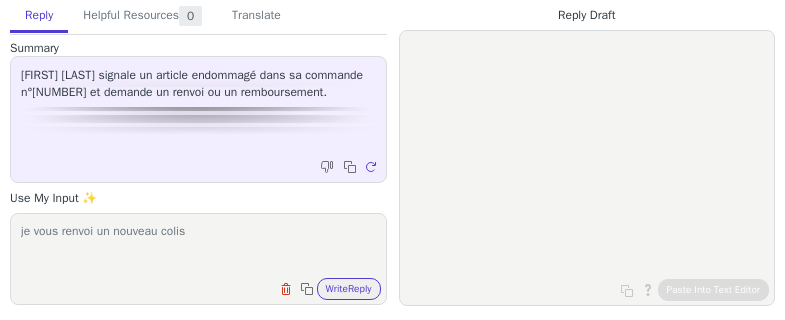click on "je vous renvoi un nouveau colis" at bounding box center (198, 246) 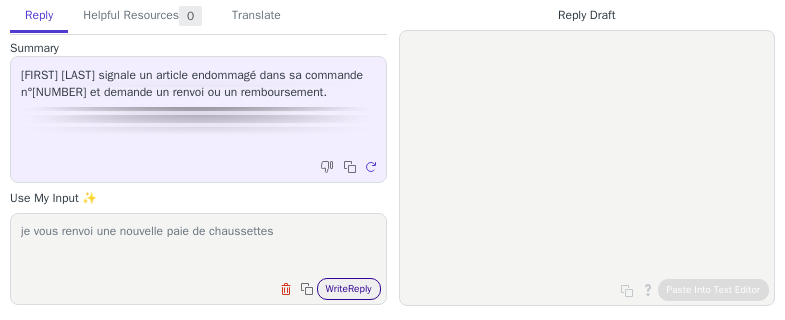 type on "je vous renvoi une nouvelle paie de chaussettes" 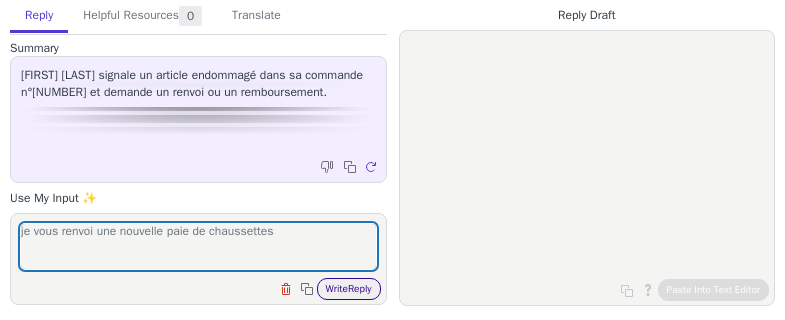 click on "Write  Reply" at bounding box center (349, 289) 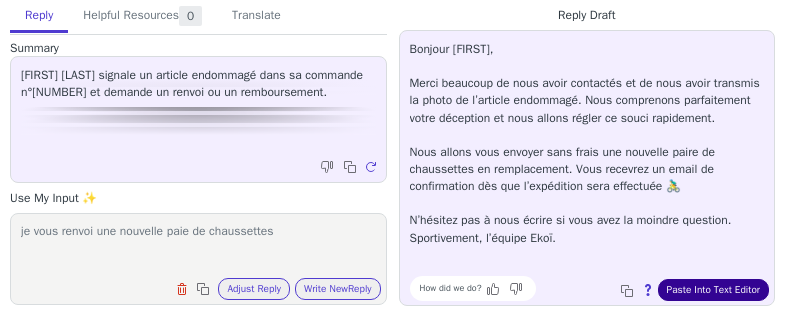 click on "Paste Into Text Editor" at bounding box center (713, 290) 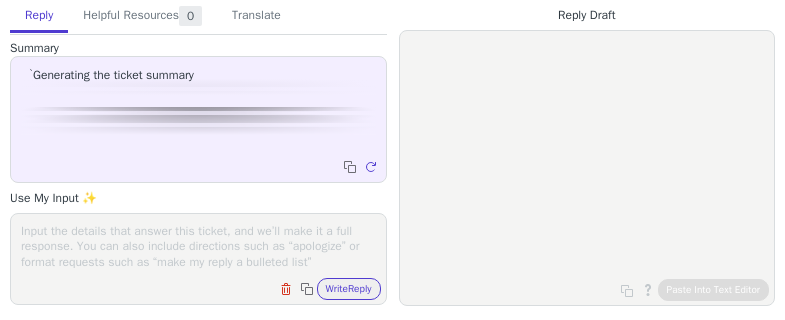 scroll, scrollTop: 0, scrollLeft: 0, axis: both 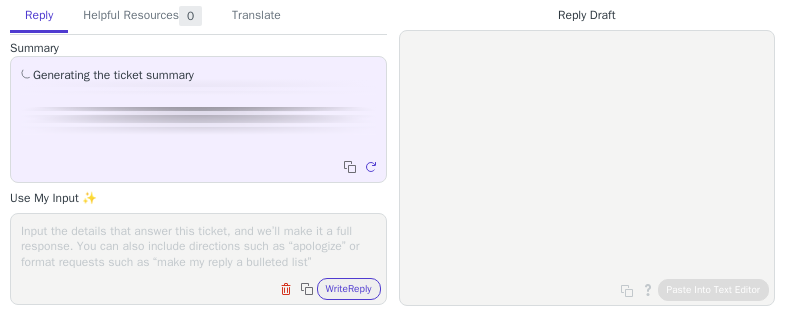 click at bounding box center (198, 246) 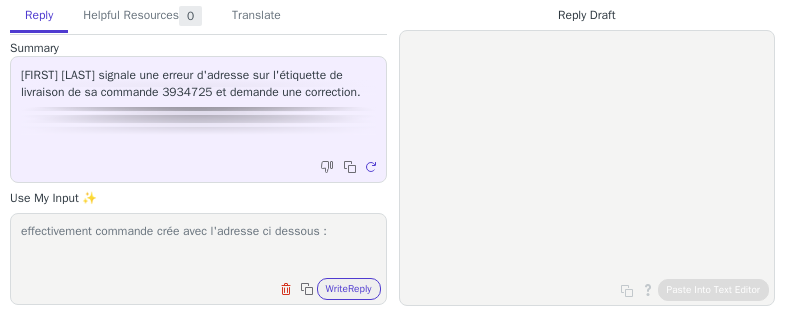 paste on "[FIRST] [LAST]
TESSENS
[NUMBER] [STREET], [POSTAL_CODE] [CITY]" 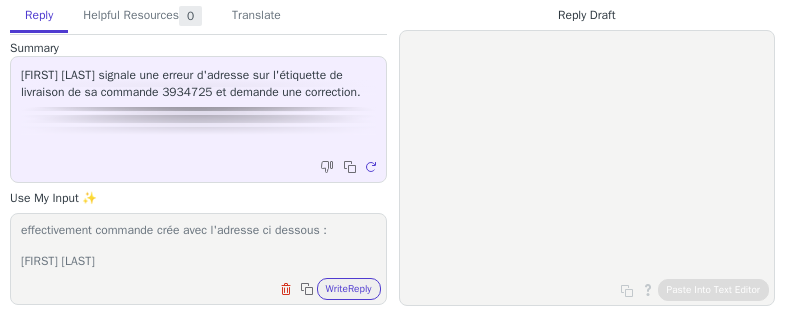 scroll, scrollTop: 48, scrollLeft: 0, axis: vertical 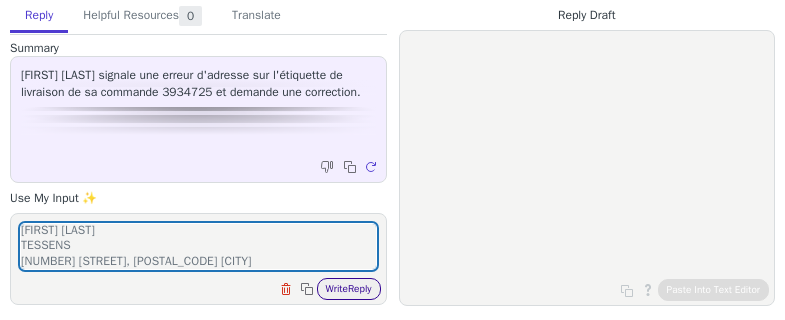 click on "Write  Reply" at bounding box center [349, 289] 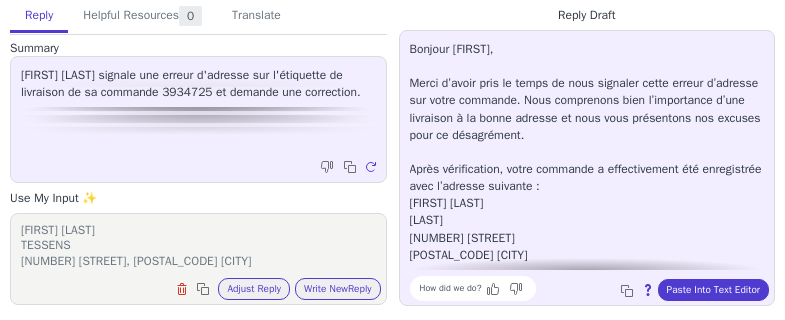click on "effectivement commande crée avec l'adresse ci dessous :
[FIRST] [LAST]
TESSENS
[NUMBER] [STREET], [POSTAL_CODE] [CITY]" at bounding box center (198, 246) 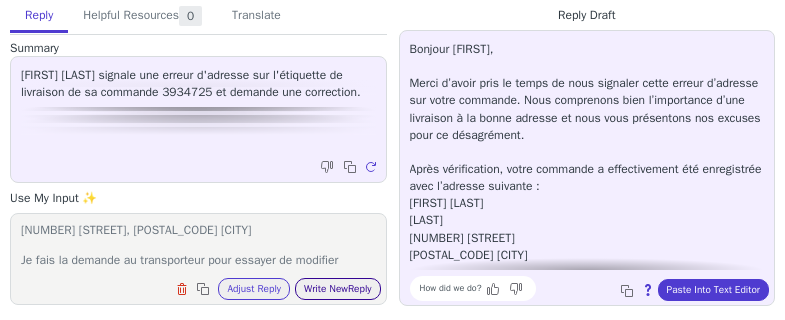 type on "effectivement commande crée avec l'adresse ci dessous :
[FIRST] [LAST]
TESSENS
[NUMBER] [STREET], [POSTAL_CODE] [CITY]
Je fais la demande au transporteur pour essayer de modifier" 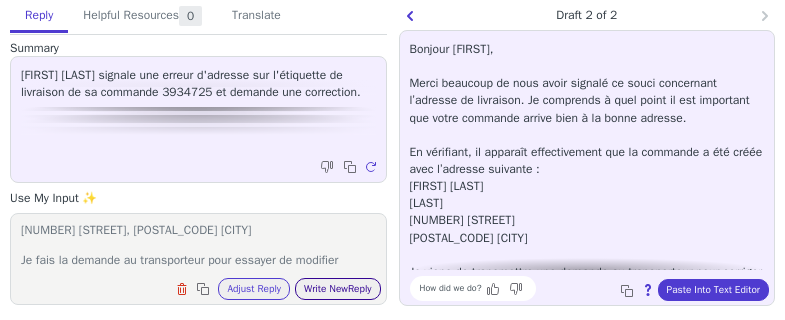 click on "Write New  Reply" at bounding box center (338, 289) 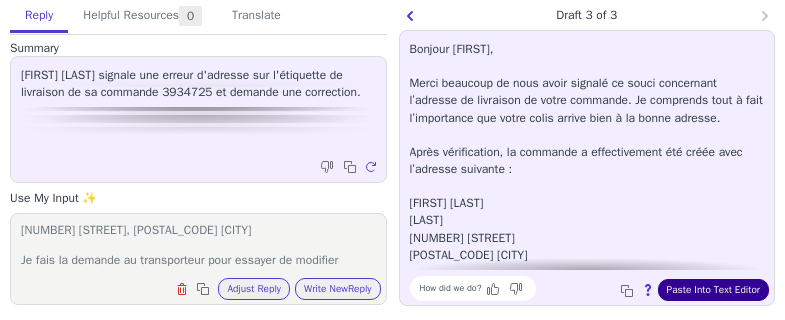 click on "Paste Into Text Editor" at bounding box center (713, 290) 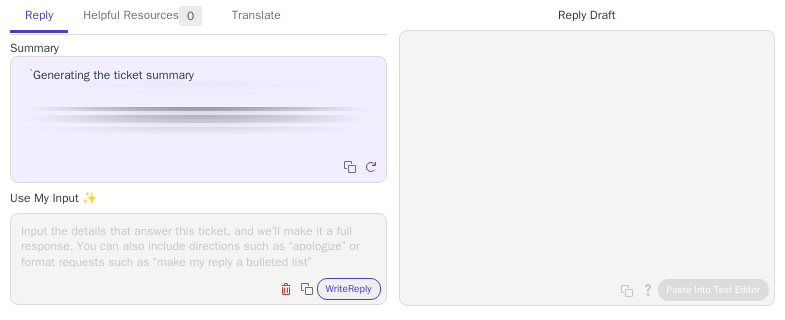 scroll, scrollTop: 0, scrollLeft: 0, axis: both 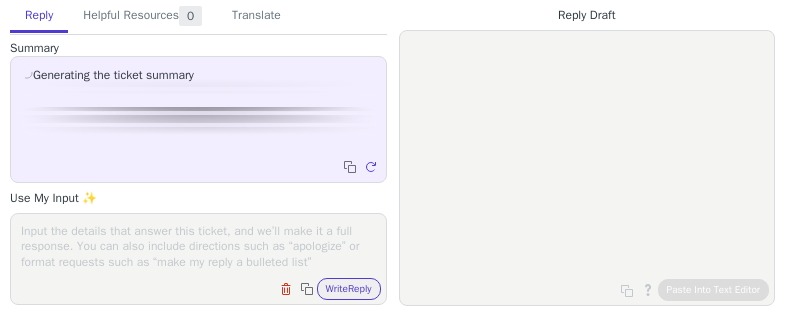 click at bounding box center [198, 246] 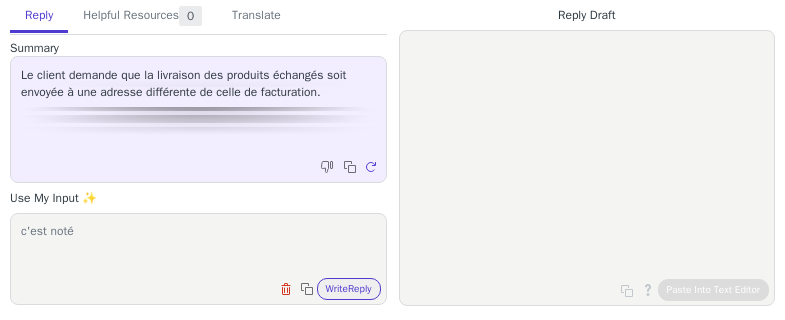 click on "c'est noté" at bounding box center (198, 246) 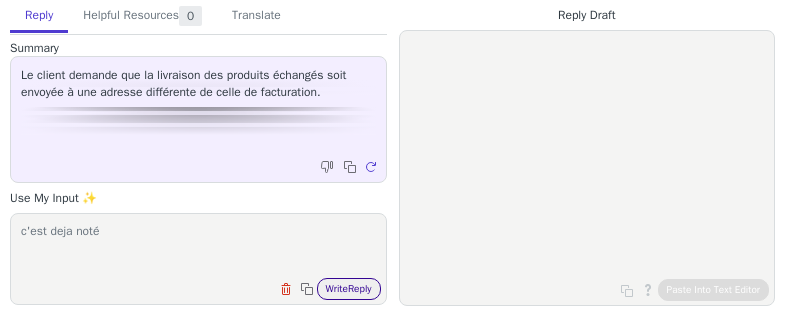 type on "c'est deja noté" 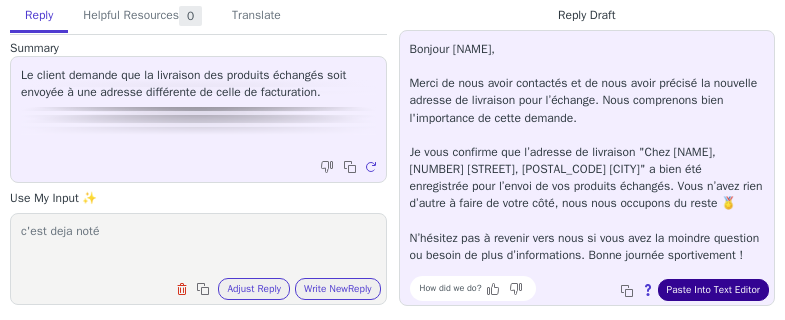click on "Paste Into Text Editor" at bounding box center (713, 290) 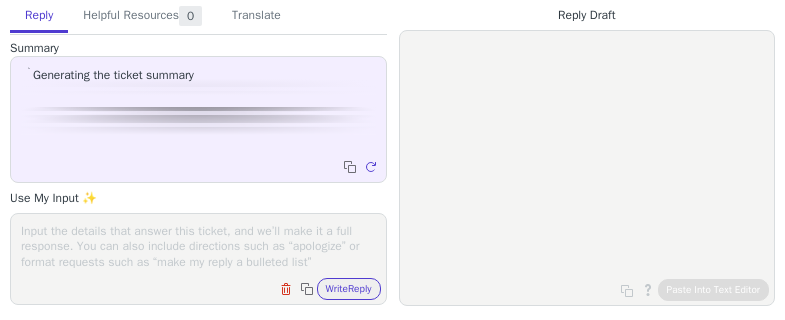 scroll, scrollTop: 0, scrollLeft: 0, axis: both 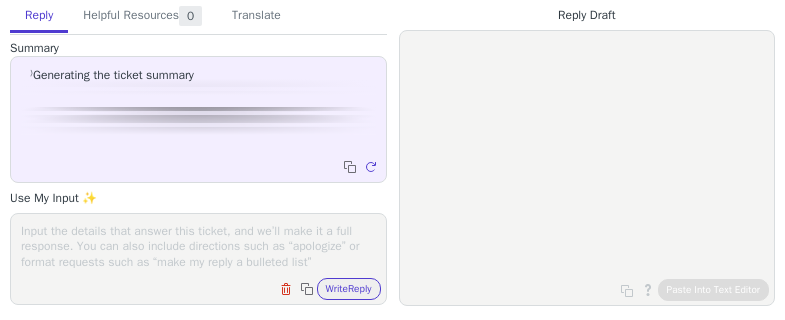 click at bounding box center (198, 246) 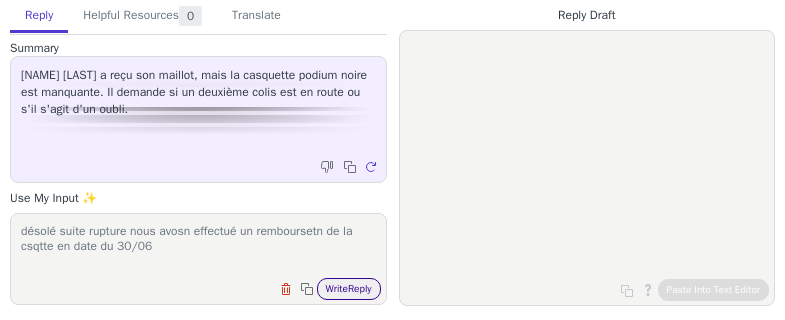 type on "désolé suite rupture nous avosn effectué un remboursetn de la csqtte en date du 30/06" 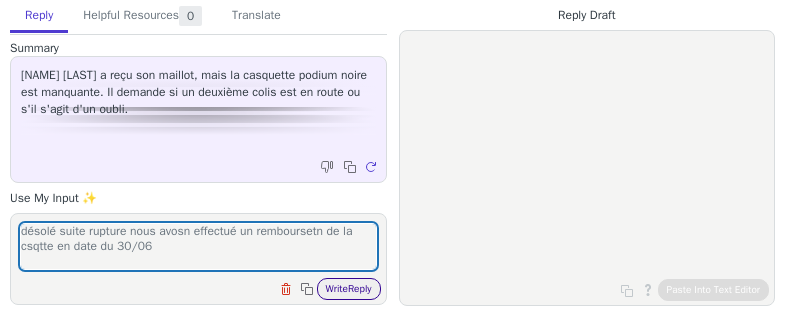 click on "Write  Reply" at bounding box center (349, 289) 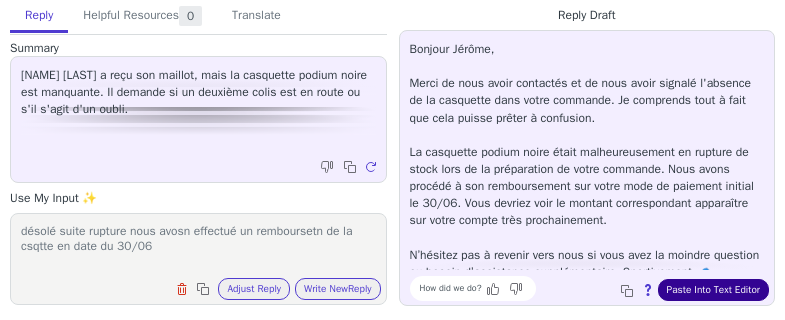 click on "Paste Into Text Editor" at bounding box center [713, 290] 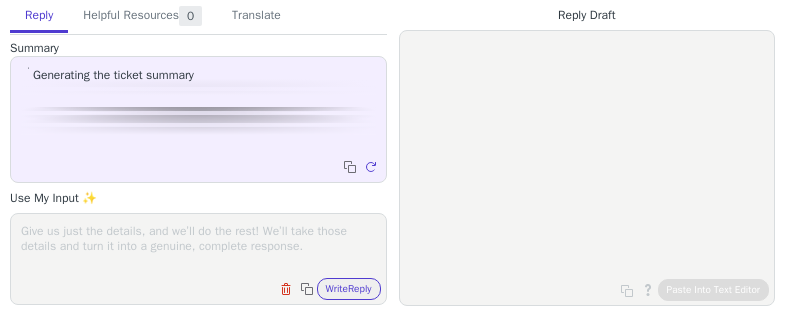 scroll, scrollTop: 0, scrollLeft: 0, axis: both 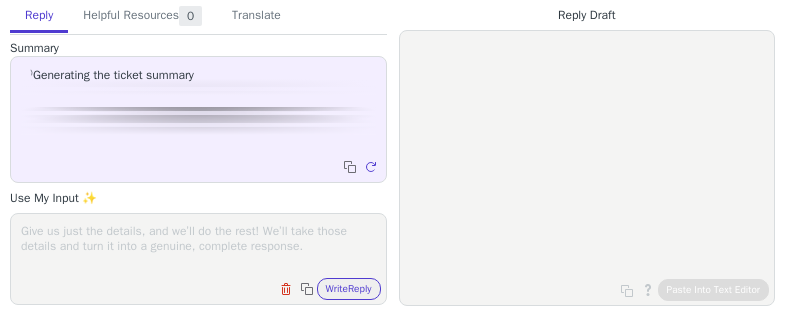 click at bounding box center [198, 246] 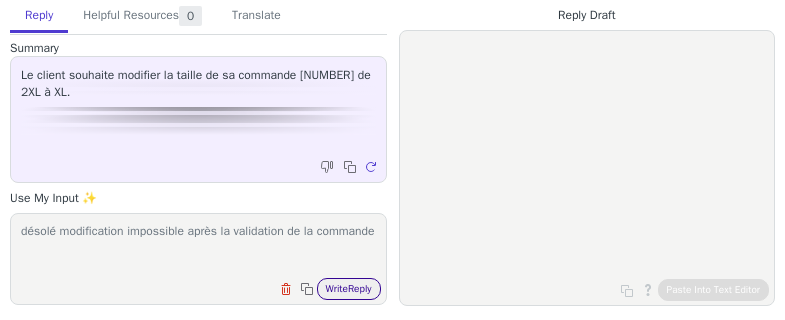 type on "désolé modification impossible après la validation de la commande" 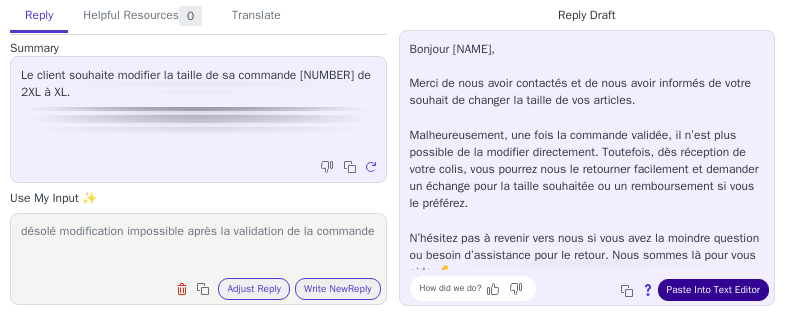 click on "Paste Into Text Editor" at bounding box center [713, 290] 